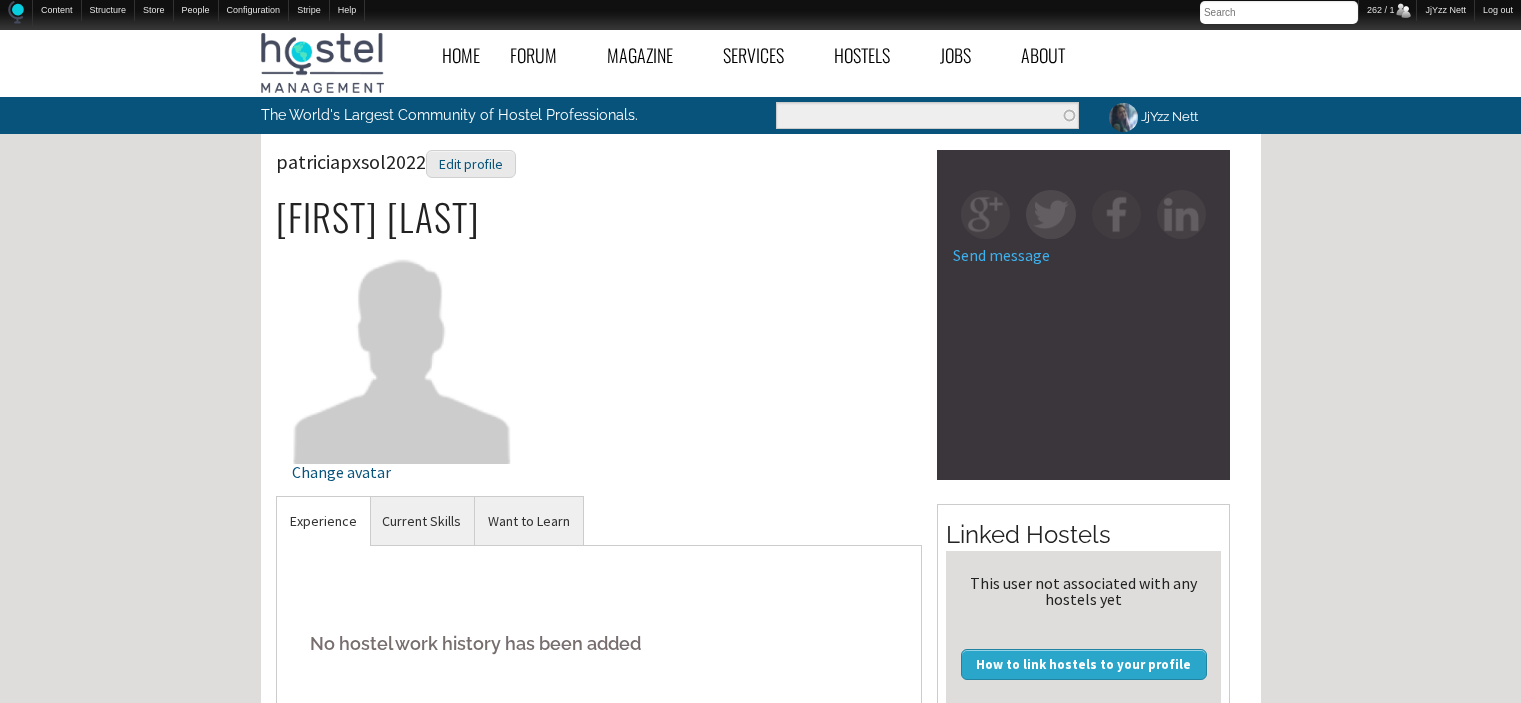 scroll, scrollTop: 0, scrollLeft: 0, axis: both 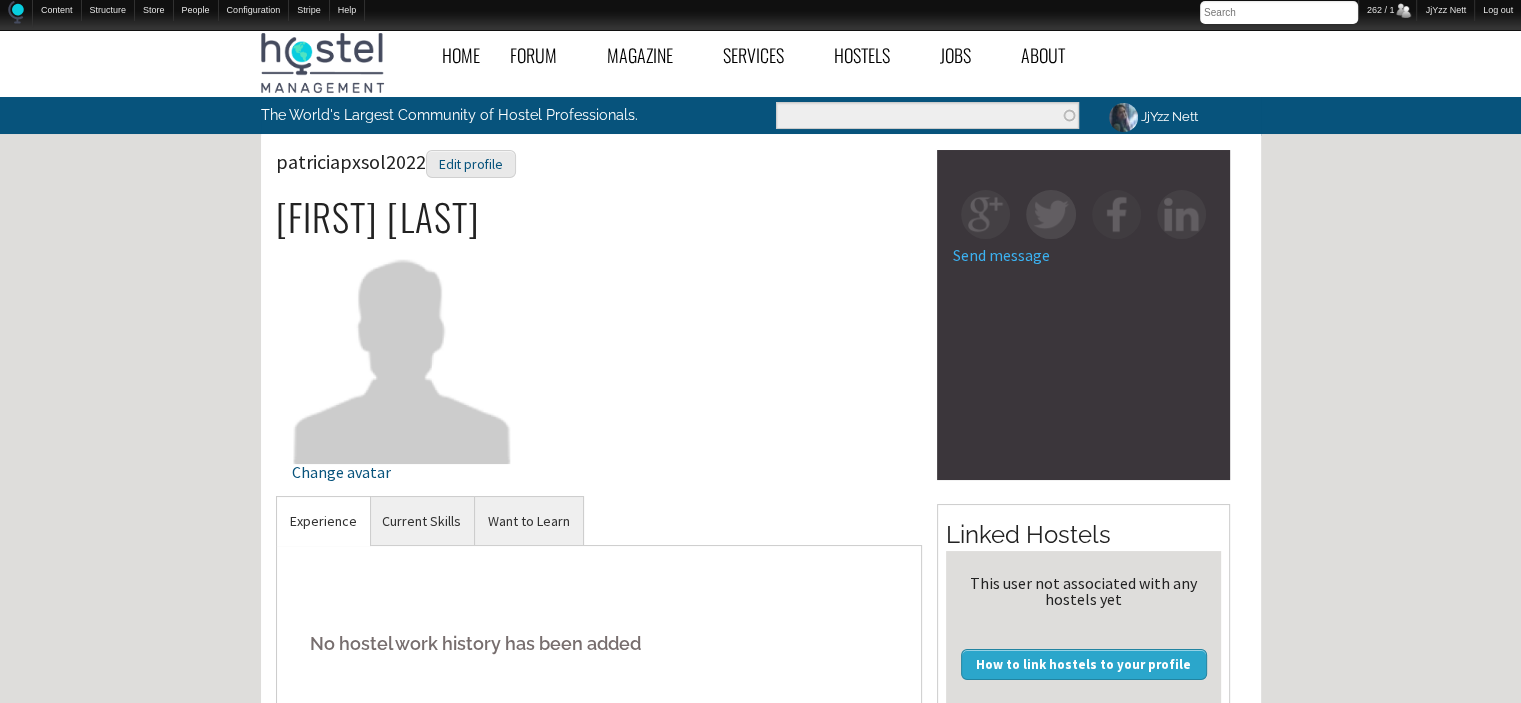 click on "Experience" at bounding box center [323, 521] 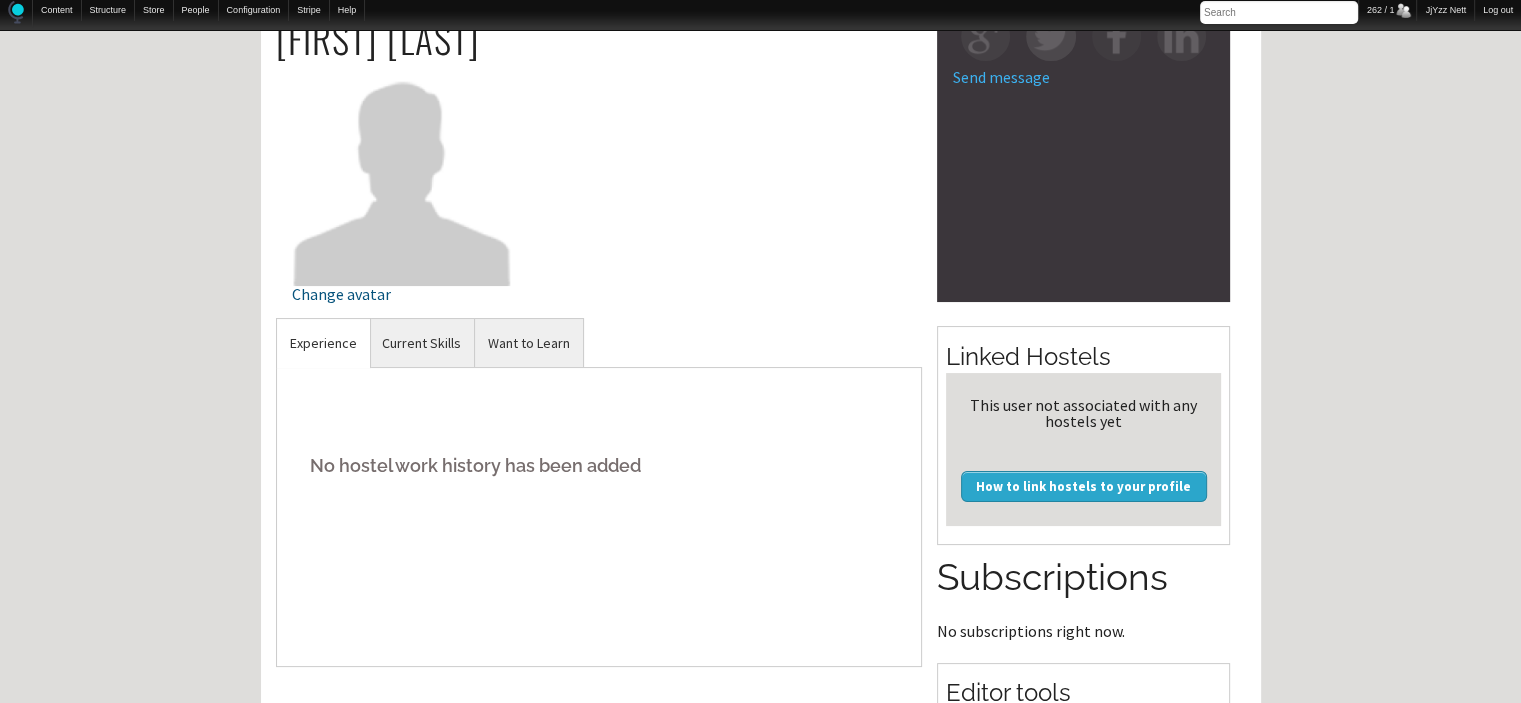 scroll, scrollTop: 213, scrollLeft: 0, axis: vertical 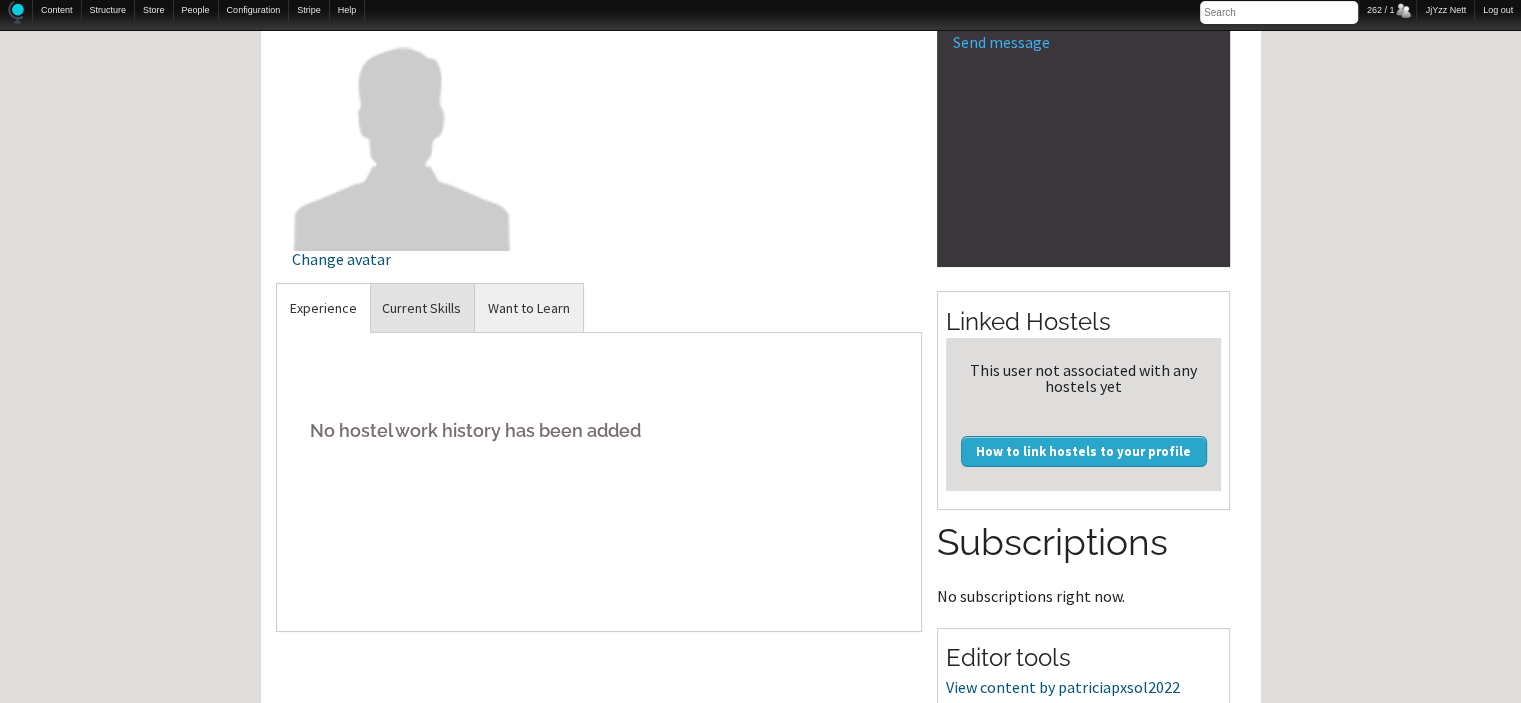 click on "Current Skills" at bounding box center [323, 308] 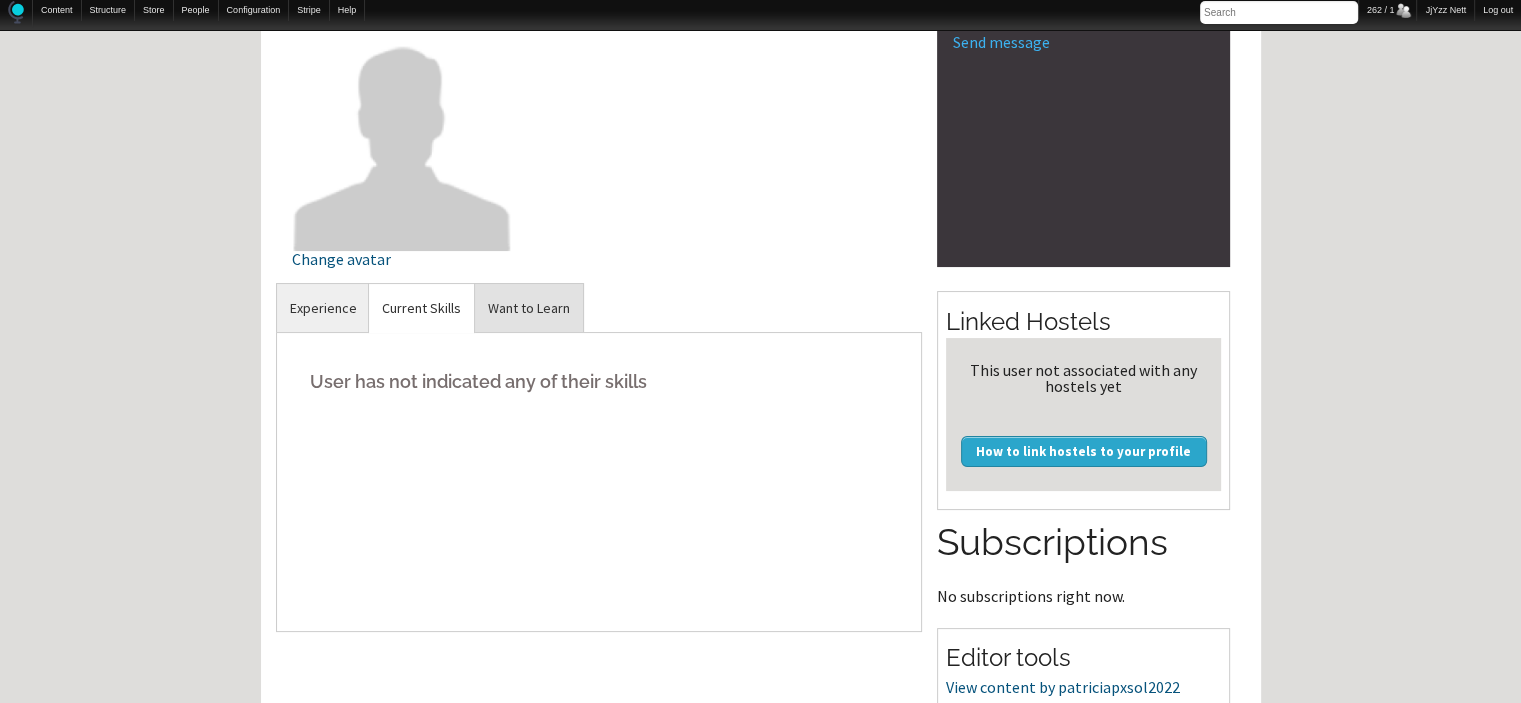 click on "Want to Learn" at bounding box center [323, 308] 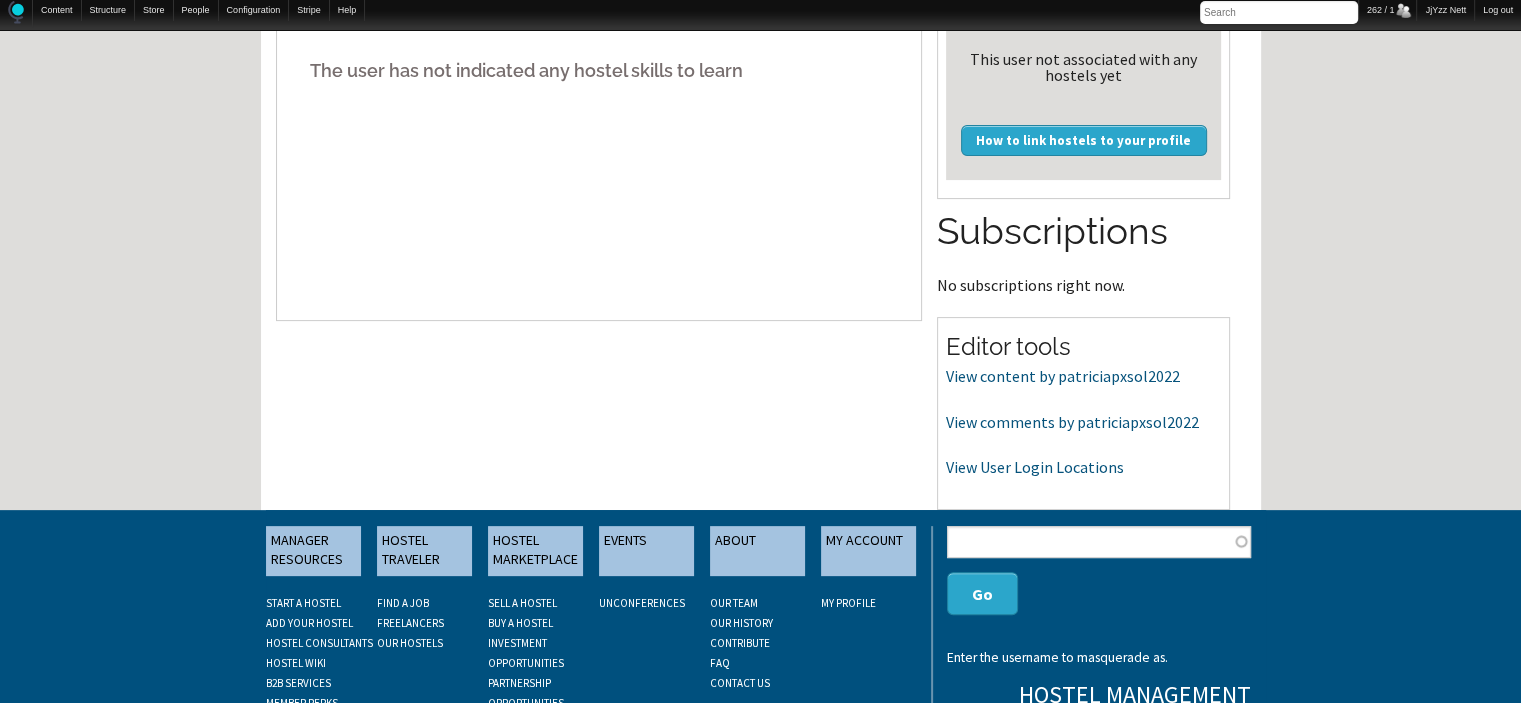scroll, scrollTop: 525, scrollLeft: 0, axis: vertical 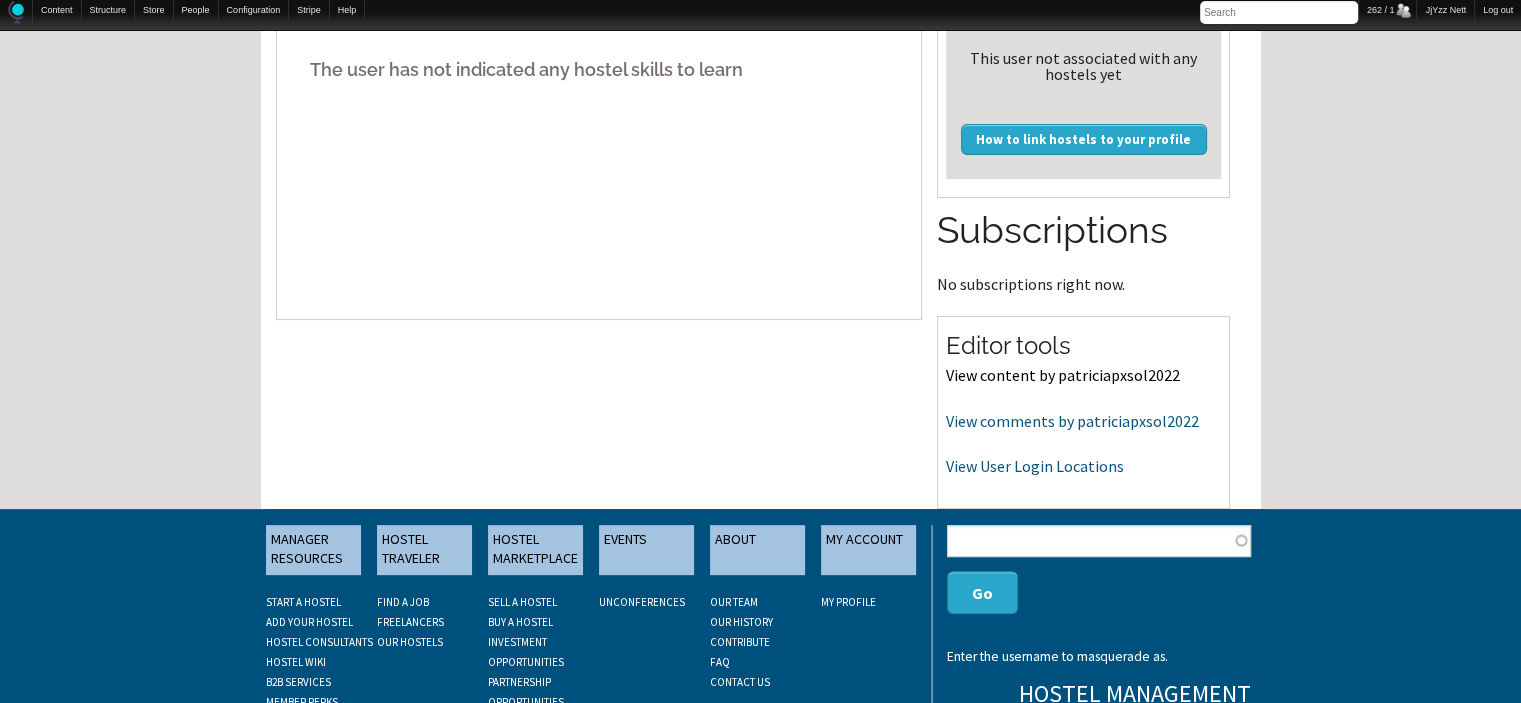 click on "View content by patriciapxsol2022" at bounding box center [1063, 375] 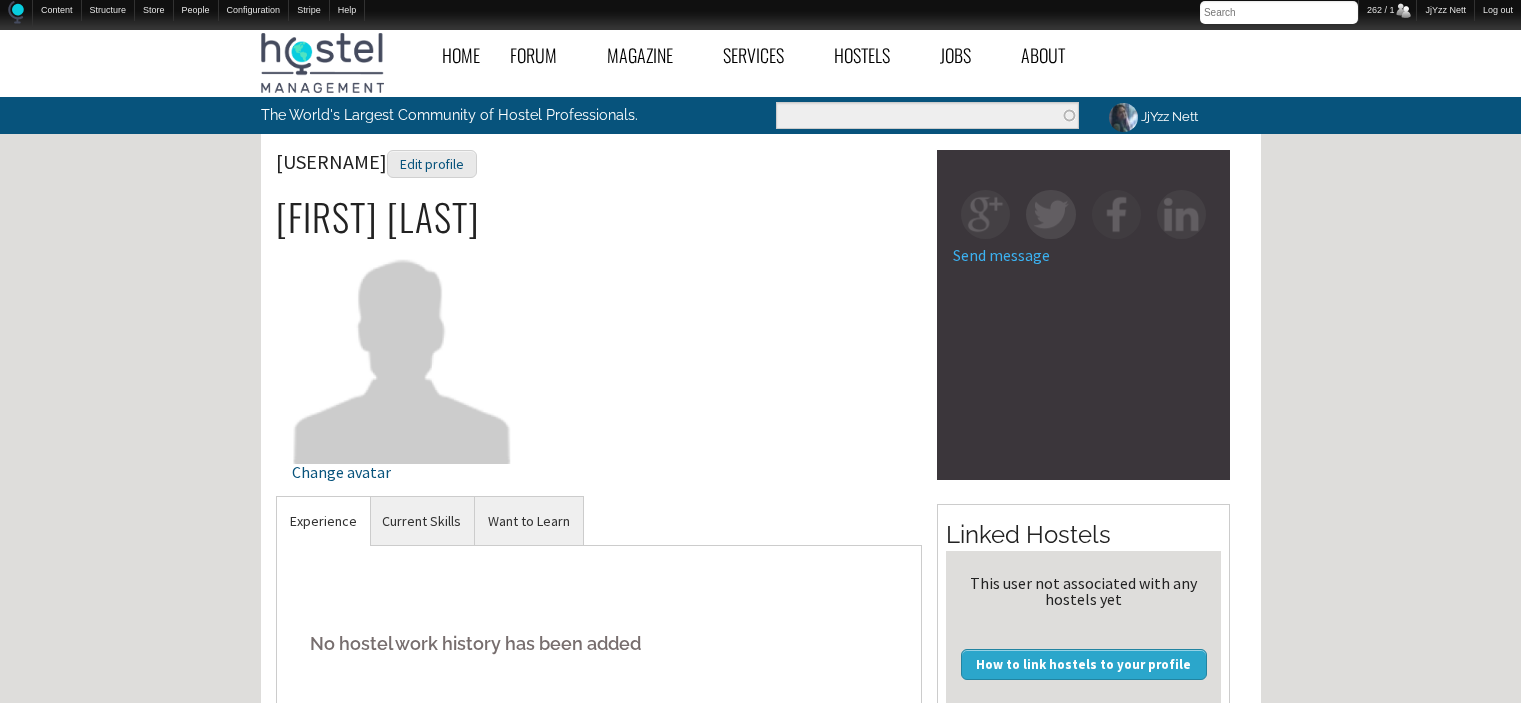 scroll, scrollTop: 525, scrollLeft: 0, axis: vertical 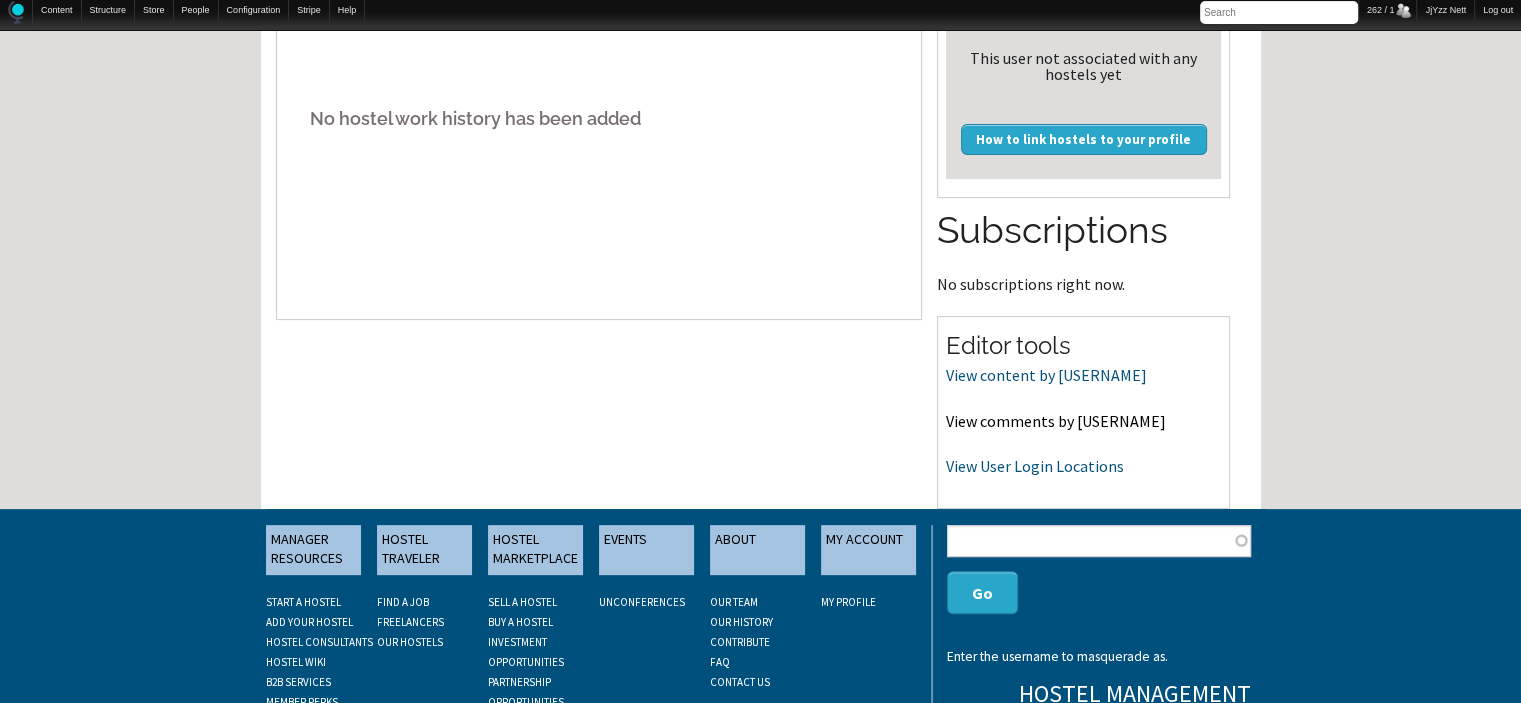 click on "View comments by patriciapxsol2022" at bounding box center [1056, 421] 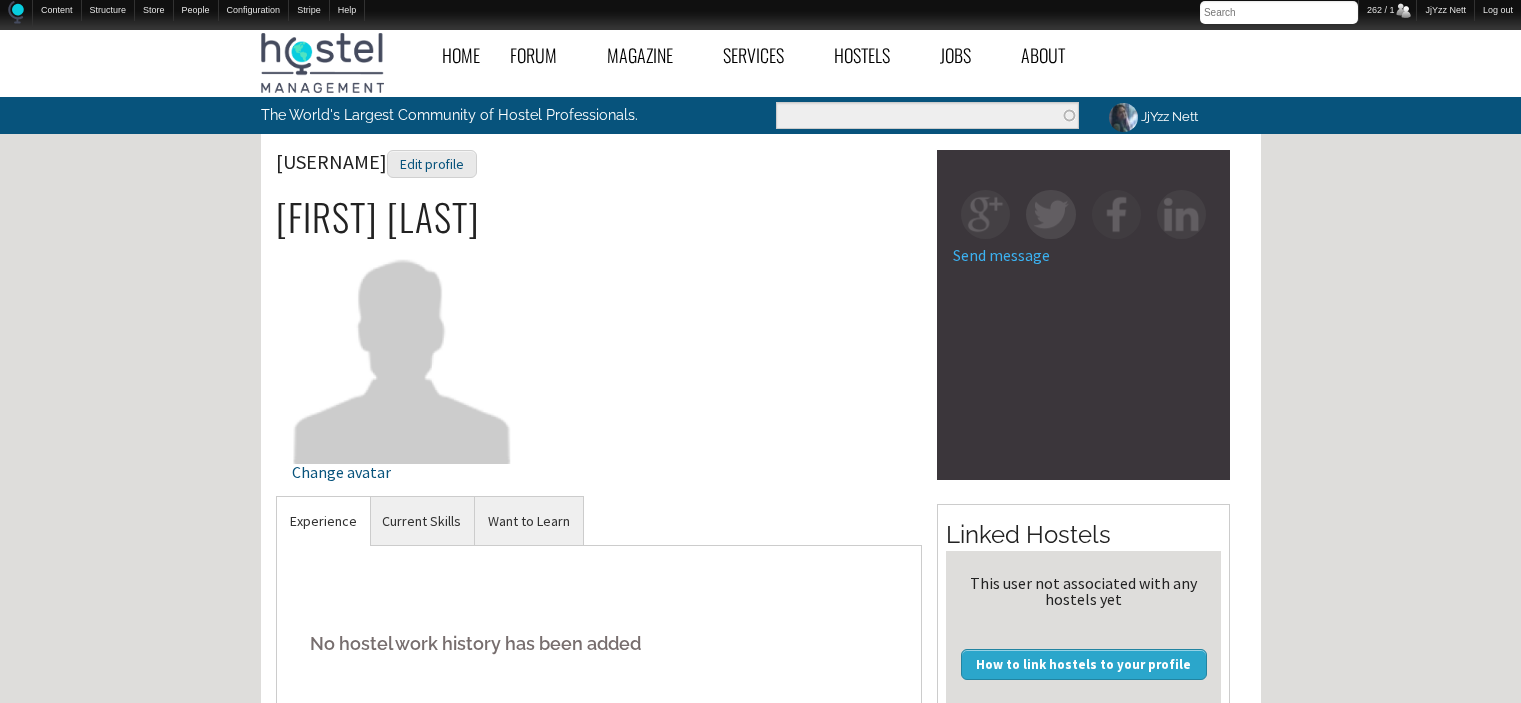 scroll, scrollTop: 525, scrollLeft: 0, axis: vertical 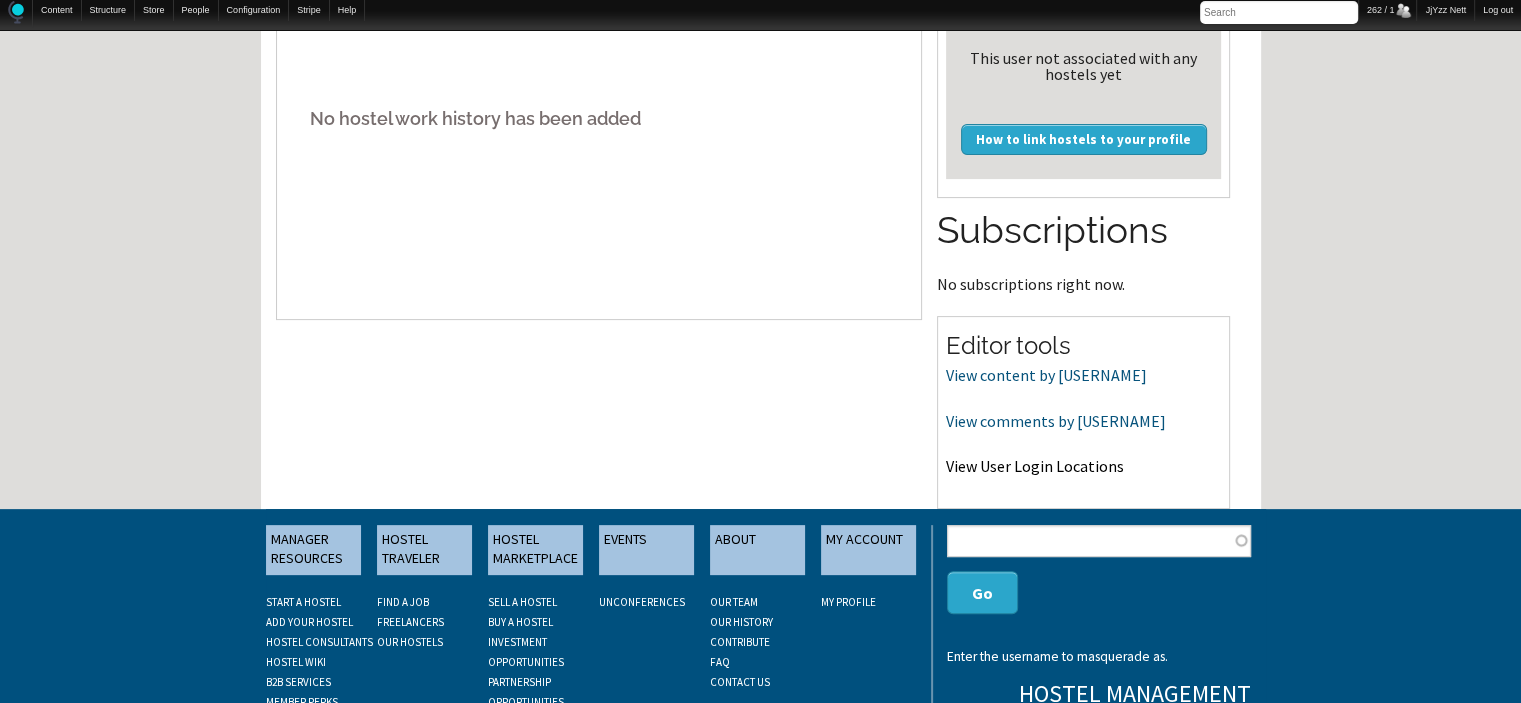 click on "View User Login Locations" at bounding box center [1035, 466] 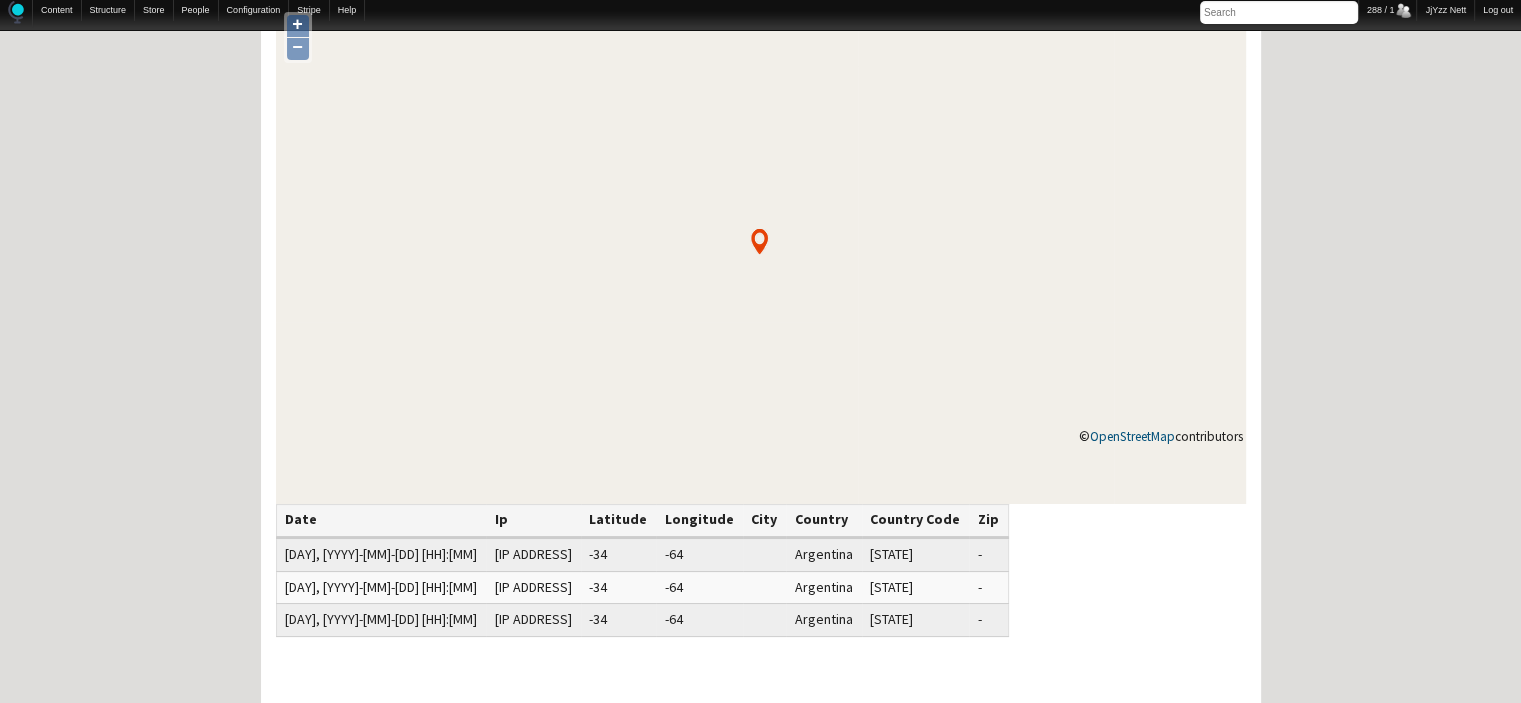 scroll, scrollTop: 530, scrollLeft: 0, axis: vertical 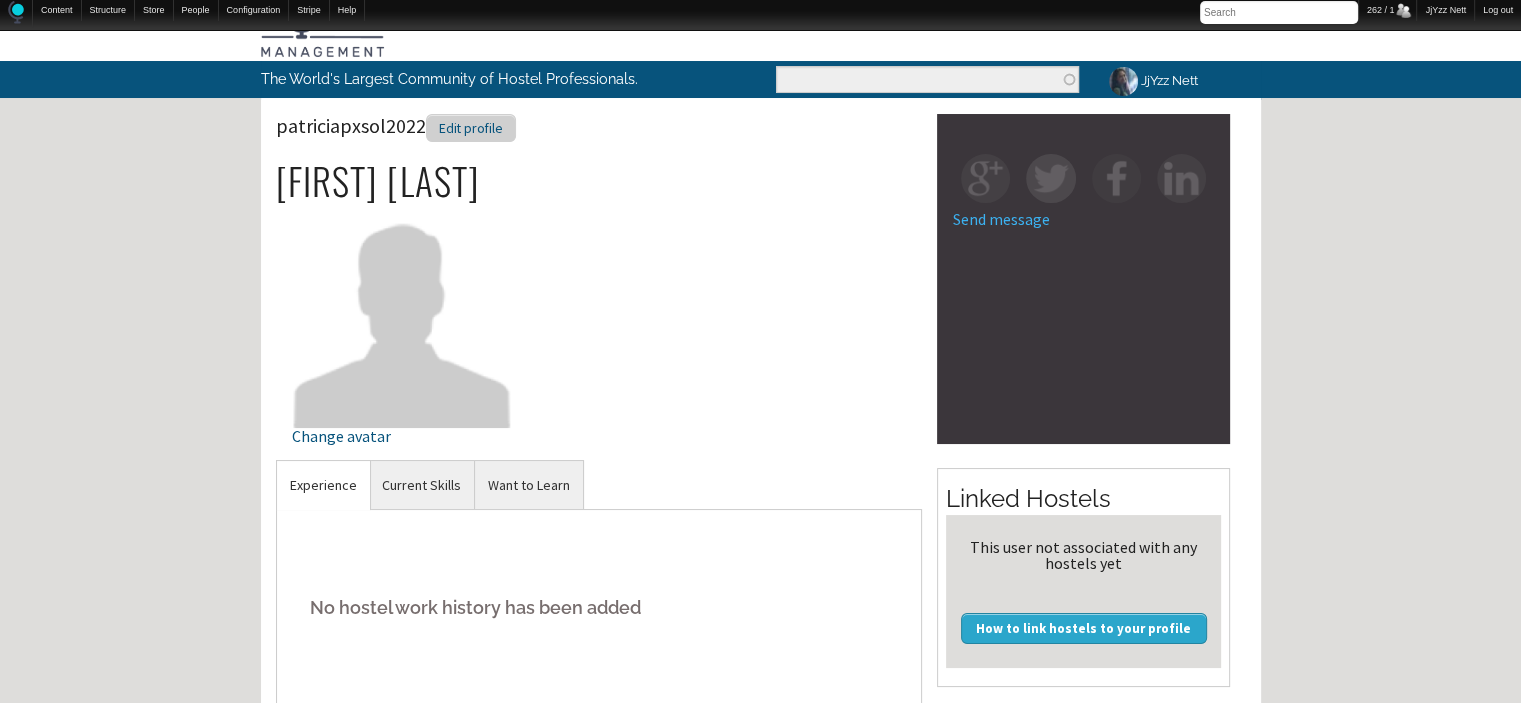click on "Edit profile" at bounding box center [471, 128] 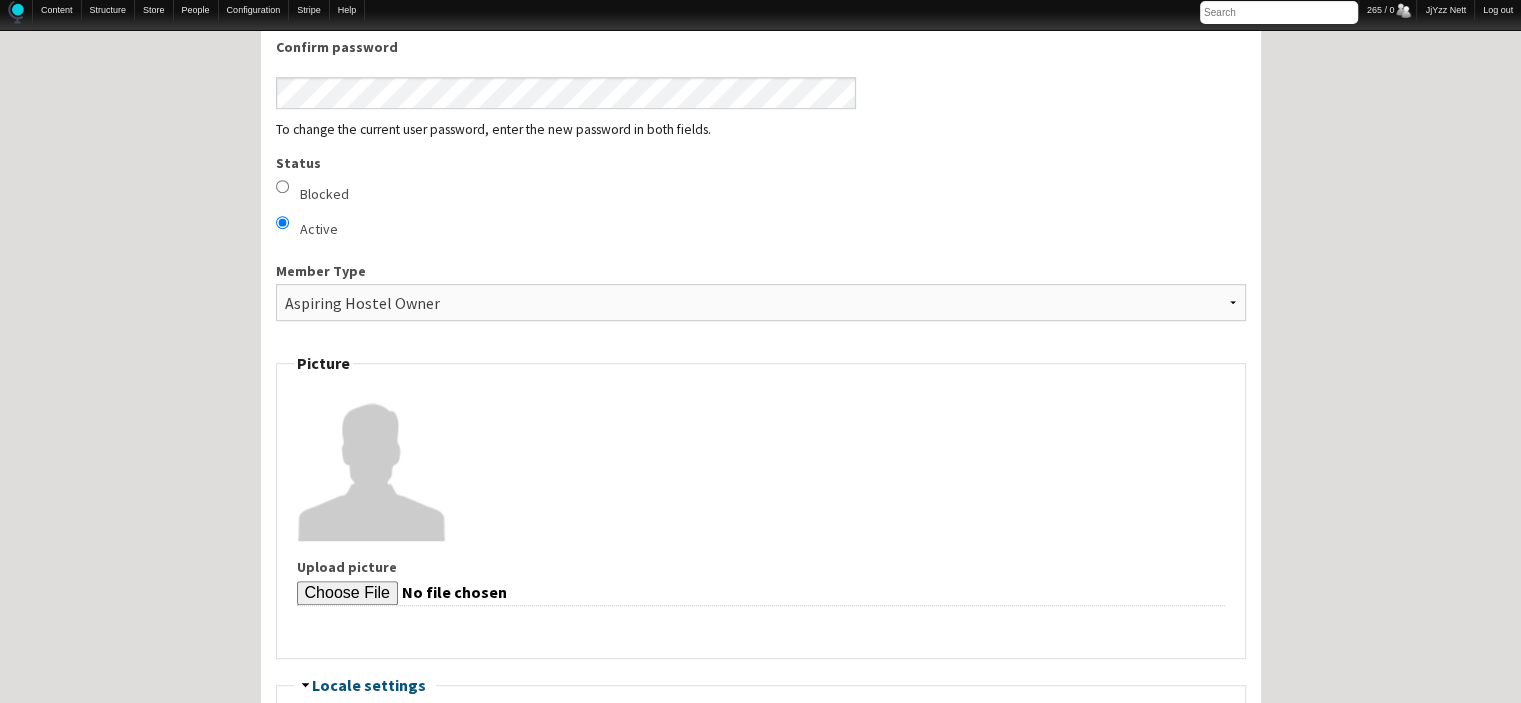 scroll, scrollTop: 1215, scrollLeft: 0, axis: vertical 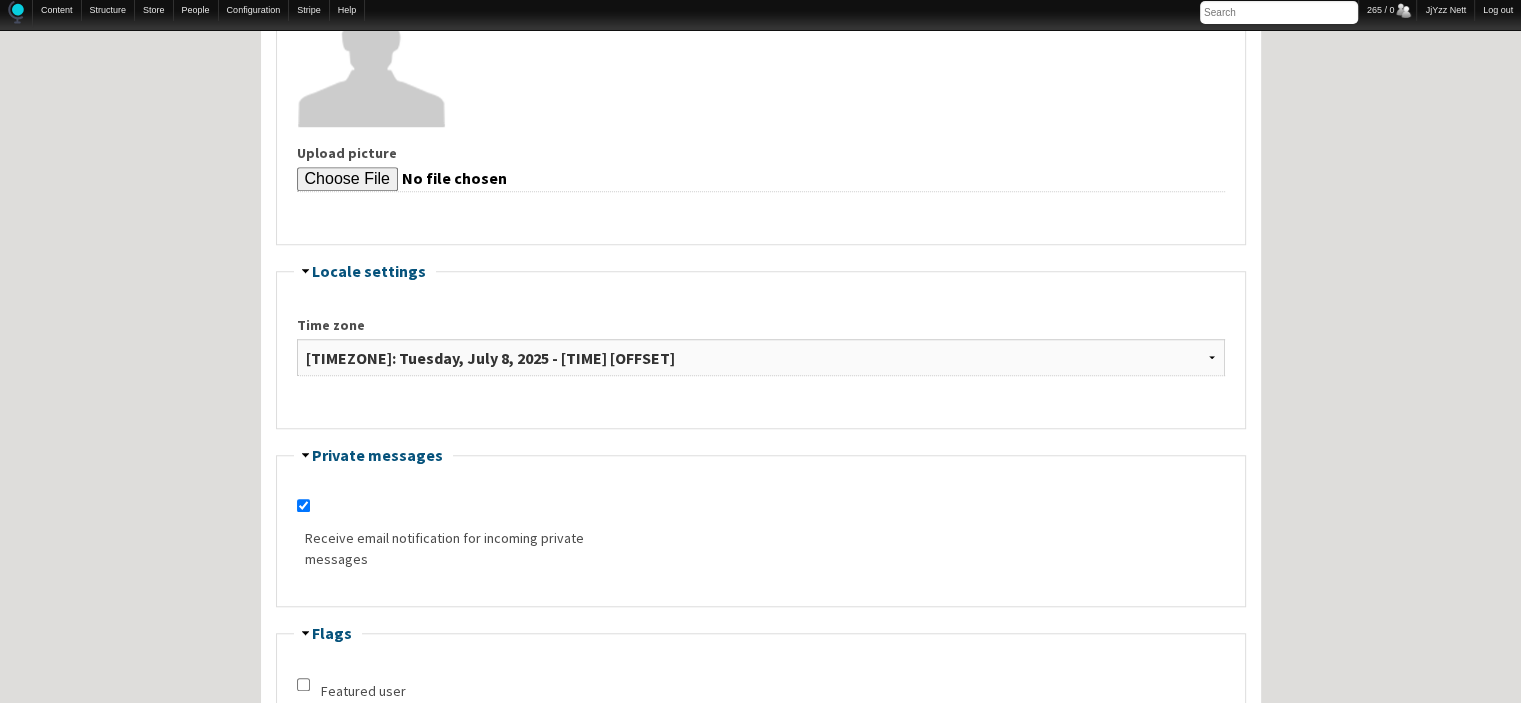 click on "Upload picture" at bounding box center [761, 92] 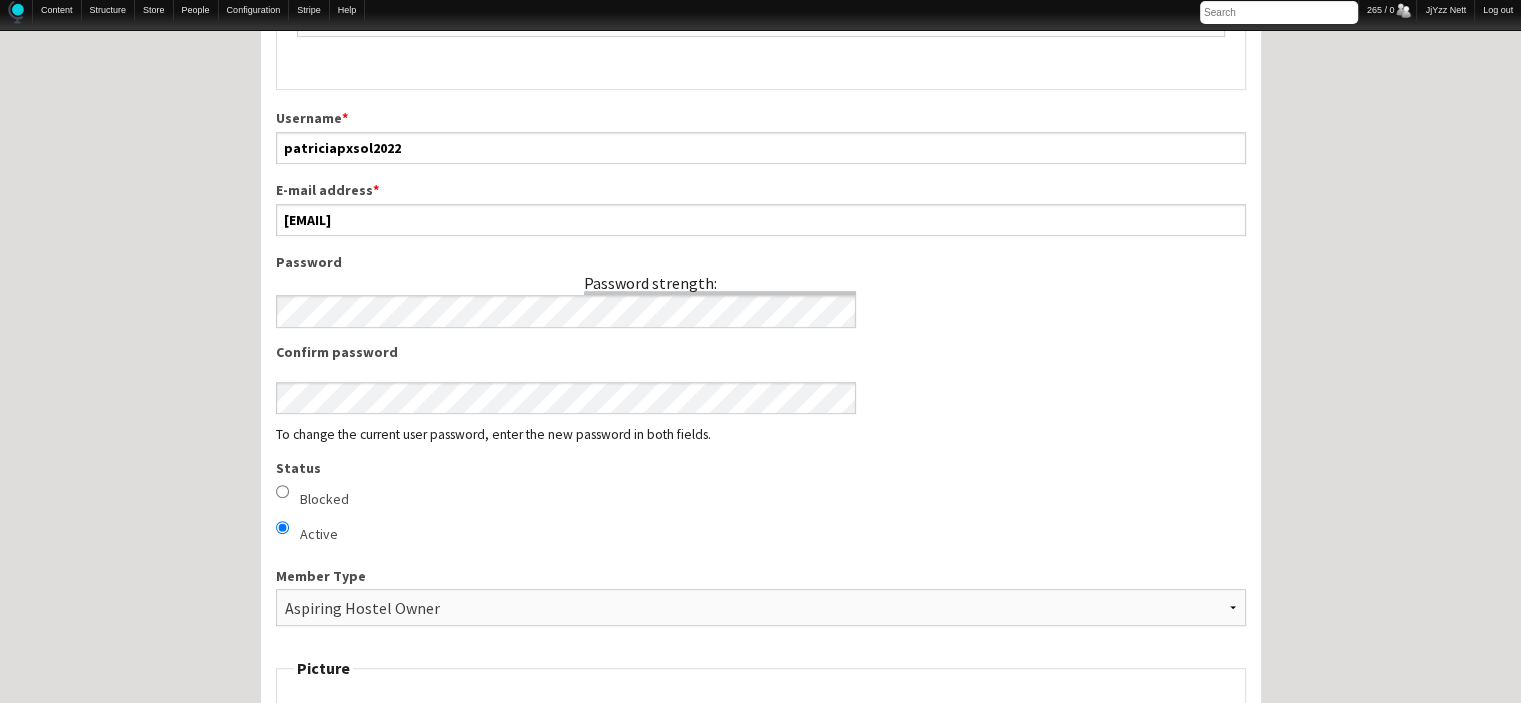 scroll, scrollTop: 855, scrollLeft: 0, axis: vertical 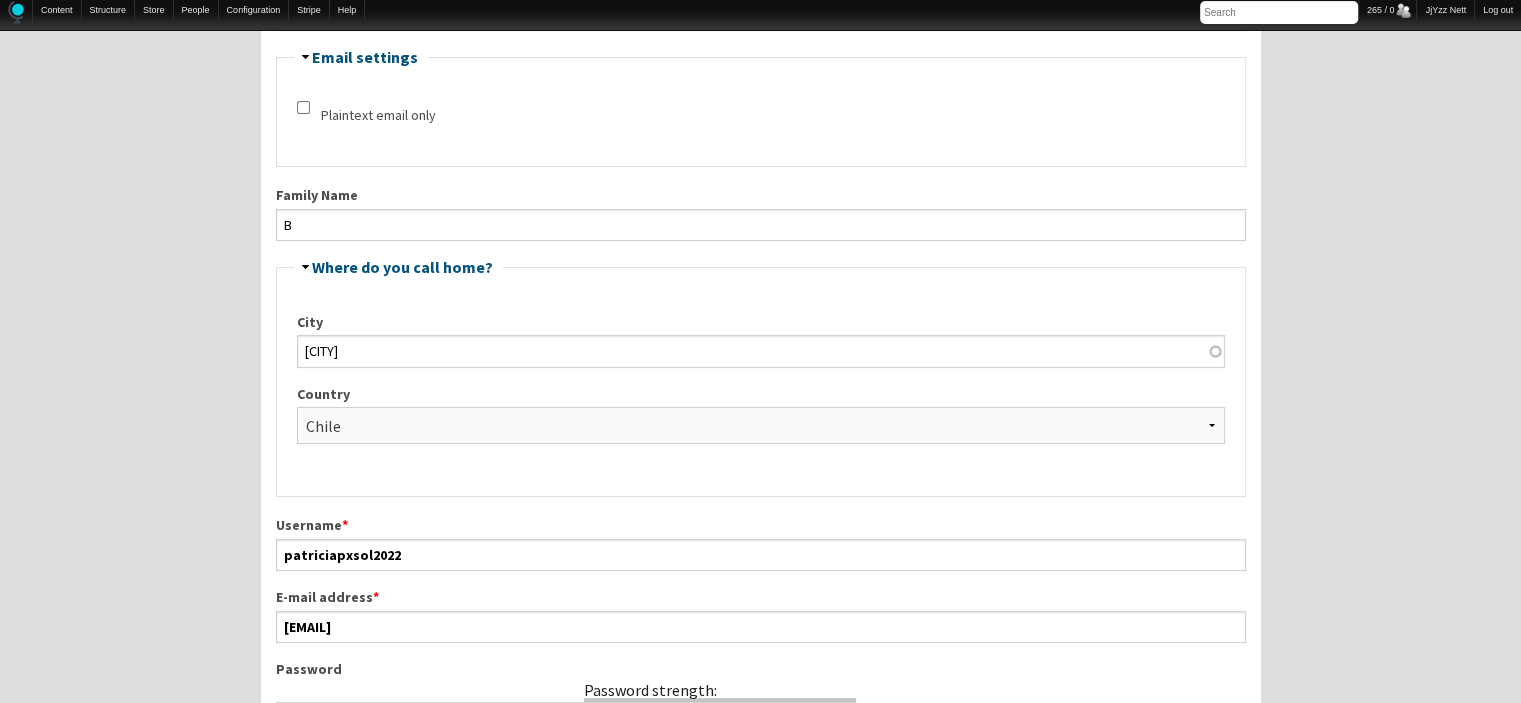 click on "Admin Notes(Include date and initials - Do not delete notes)
Given Name
[GIVEN NAME]
Hide   Email settings
Plaintext email only
Family Name
[LAST NAME]
Hide   Where do you call home?
City
[CITY]
Country
- None - Afghanistan Åland Islands Algeria American Samoa Andorra Angola Anguilla Antarctica Antigua and Barbuda Argentina Armenia Aruba Australia Austria Azerbaijan Bahamas Bahrain Bali Bangladesh Barbados Belarus Belgium Belize Benin Bermuda Bhutan Bolivia Bosnia and Herzegovina Botswana Bouvet Island Brazil British Indian Ocean Territory Brunei Darussalam Bulgaria Burkina Faso Burundi Cambodia Cameroon Canada Cape Verde Caribbean Netherlands Cayman Islands Central African Republic Chad Chile China Christmas Island Cocos Keeling Islands Colombia Comoros Congo Congo, Democratic Republic of Cook Islands Costa Rica Côte d'Ivoire Croatia Cuba Curaçao Cyprus Czech Republic Demark Denmark Djibouti Dominica Dominican Republic Ecuador Egypt" at bounding box center (761, 1145) 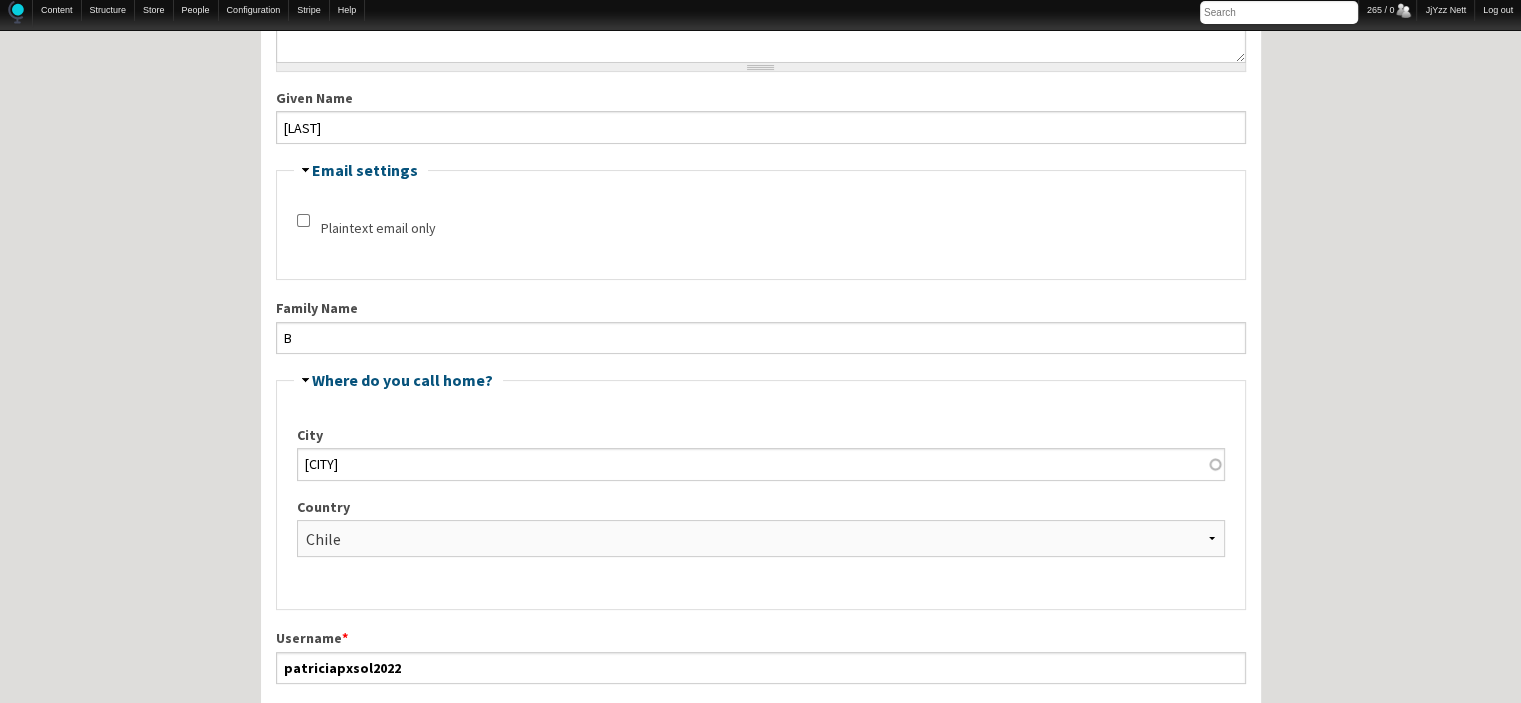 scroll, scrollTop: 335, scrollLeft: 0, axis: vertical 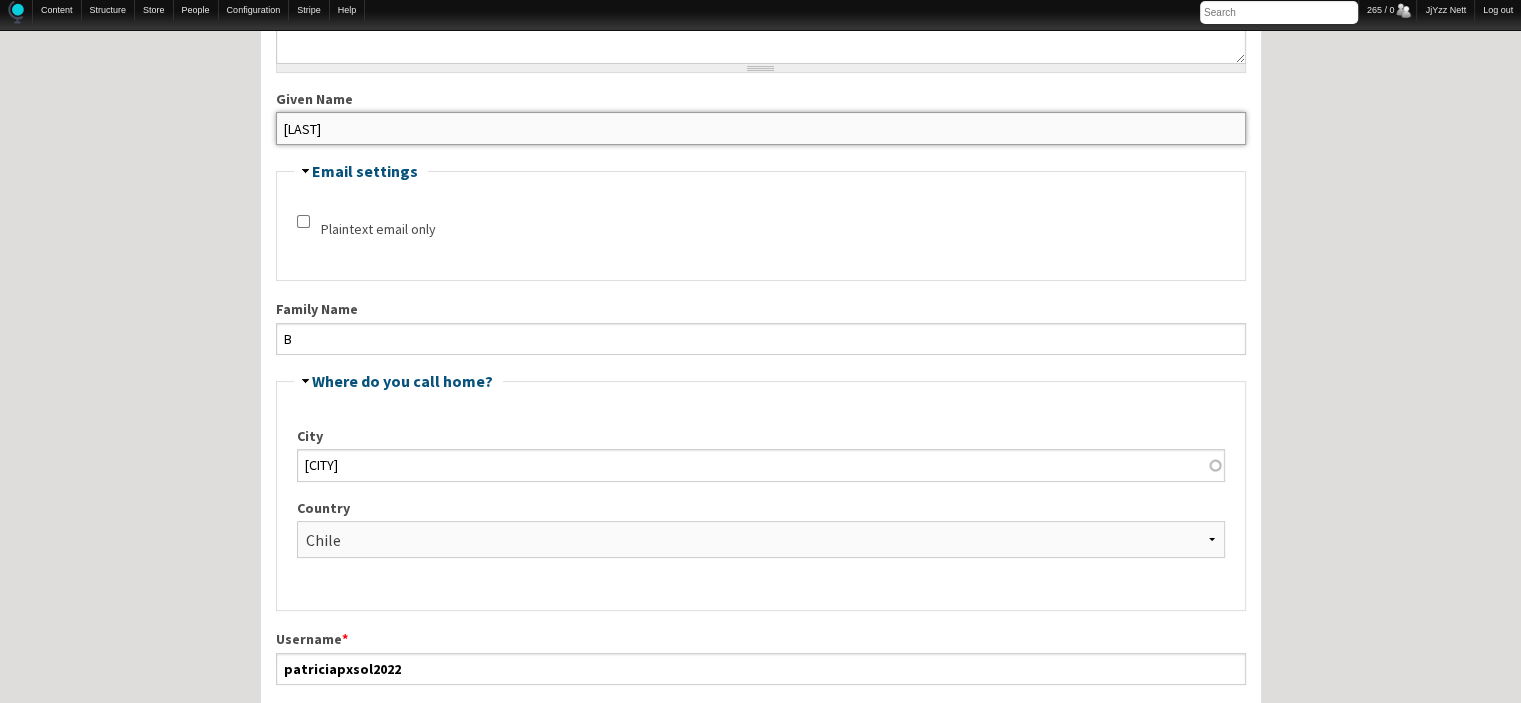 click on "[LAST]" at bounding box center [761, 128] 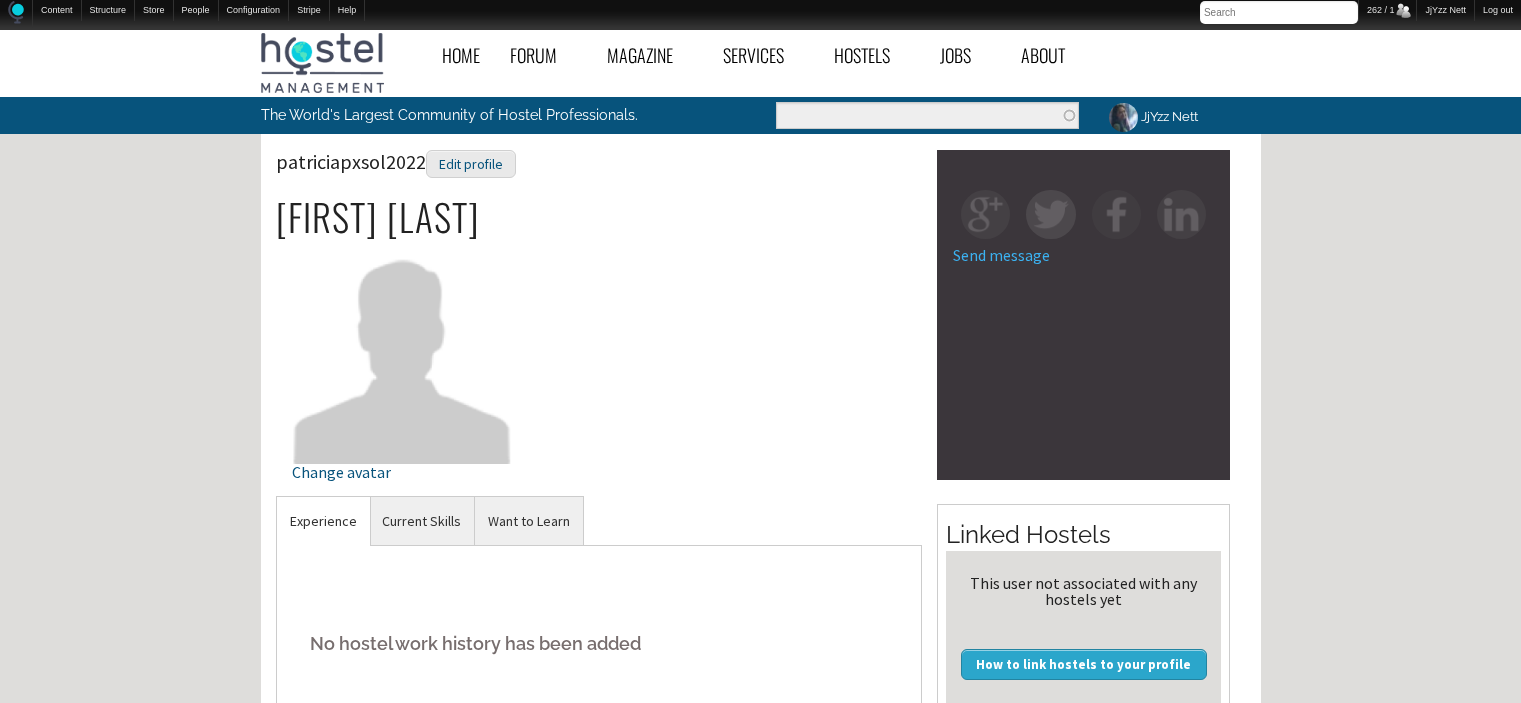 scroll, scrollTop: 36, scrollLeft: 0, axis: vertical 